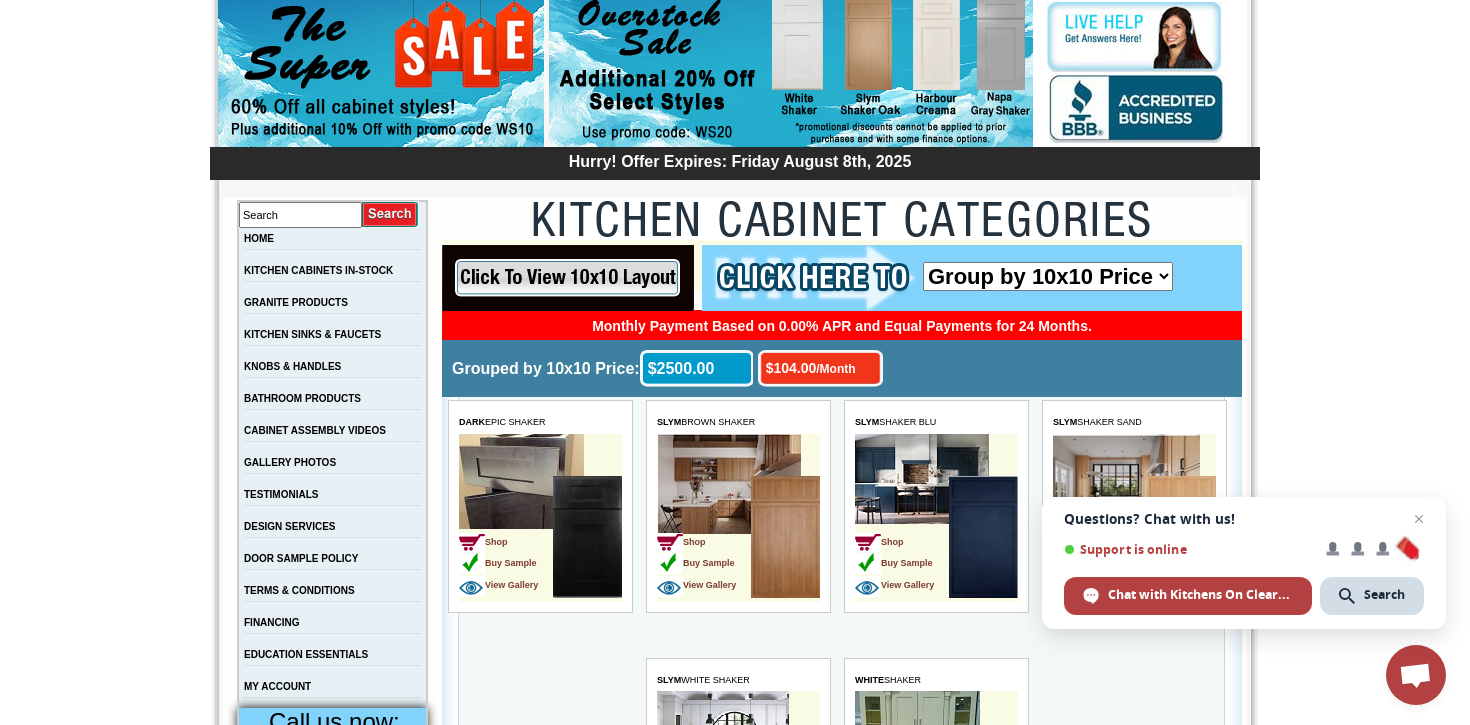 scroll, scrollTop: 200, scrollLeft: 0, axis: vertical 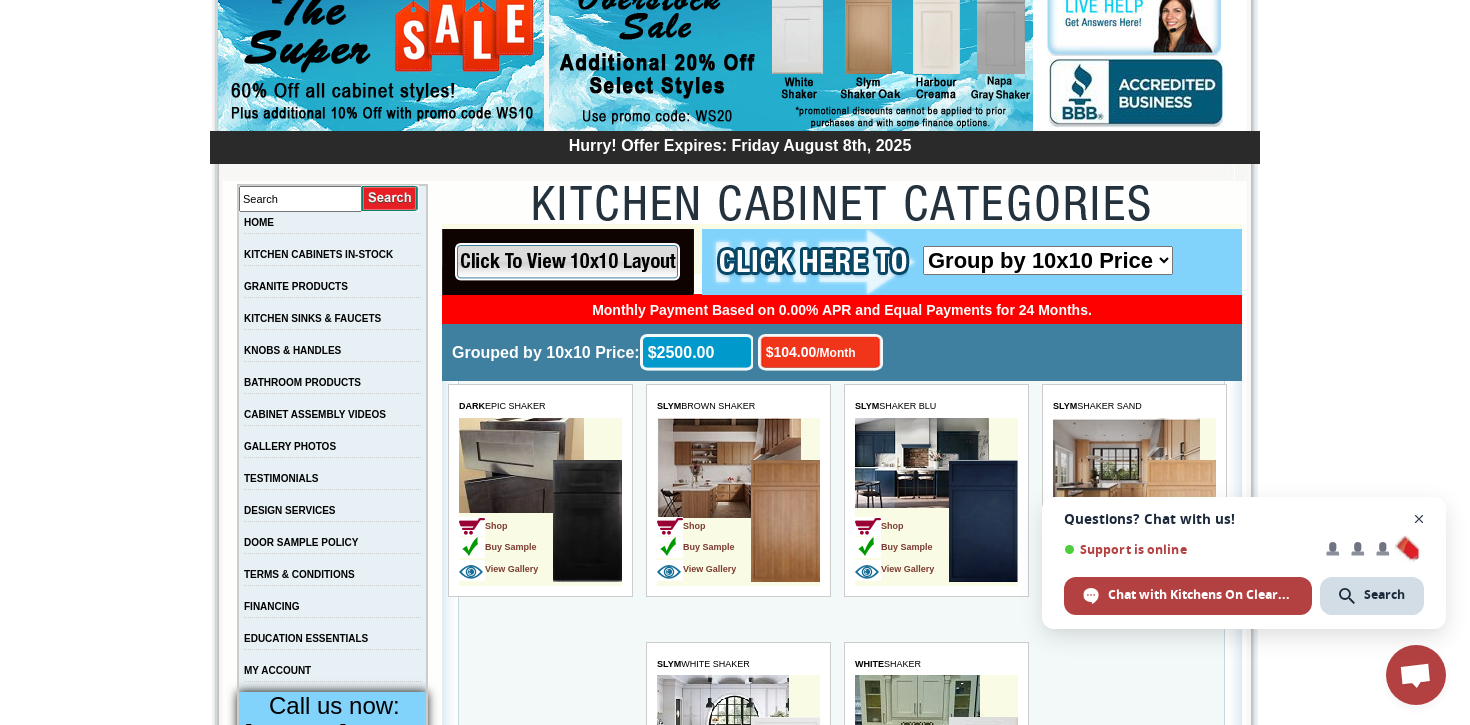 click at bounding box center (1419, 519) 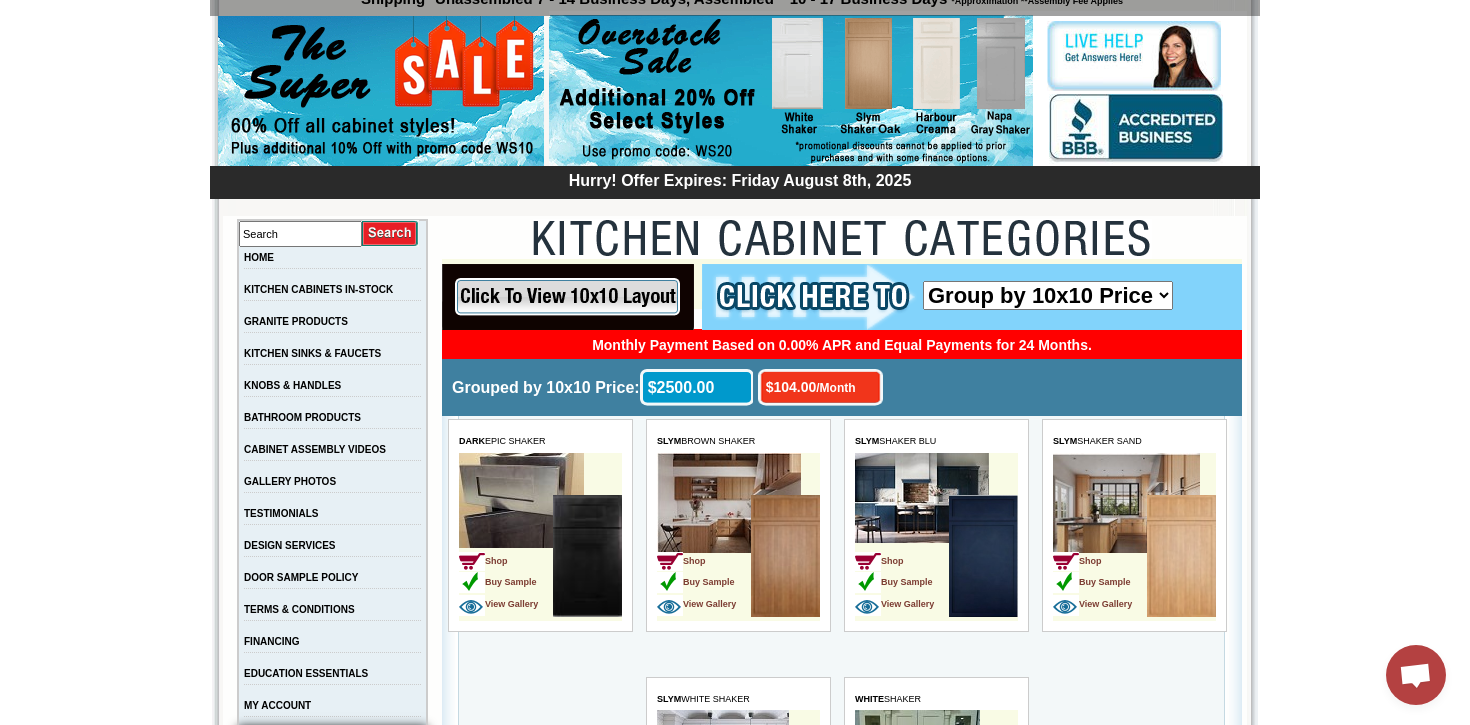 scroll, scrollTop: 160, scrollLeft: 0, axis: vertical 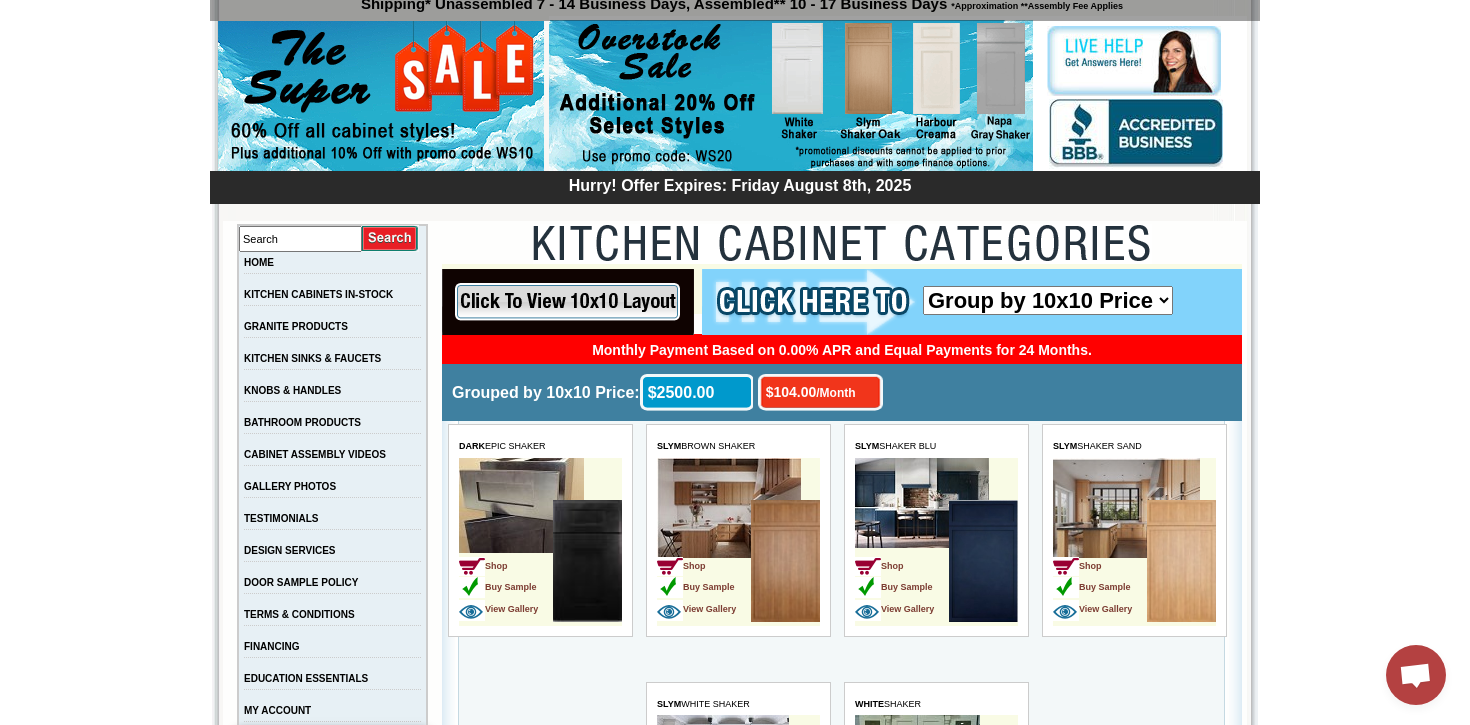 click at bounding box center [568, 302] 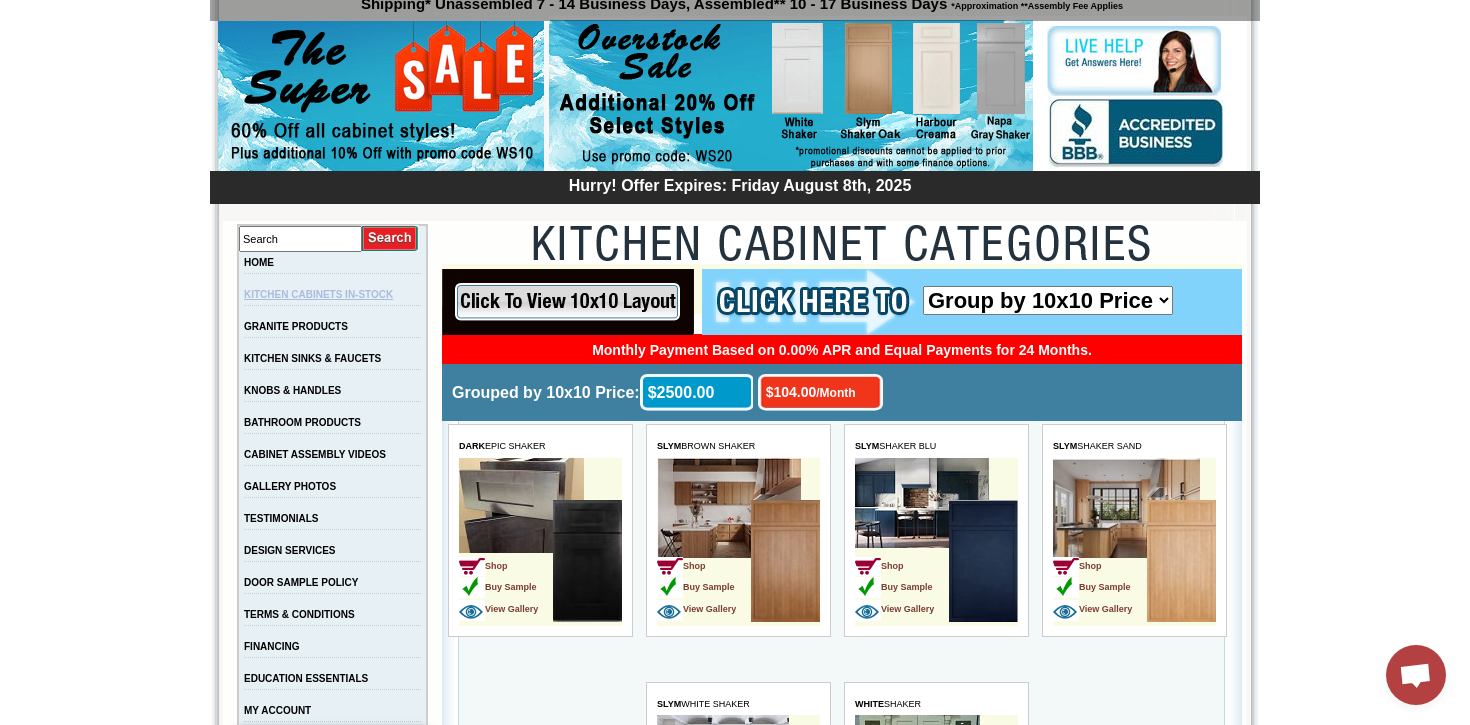 click on "KITCHEN CABINETS IN-STOCK" at bounding box center [318, 294] 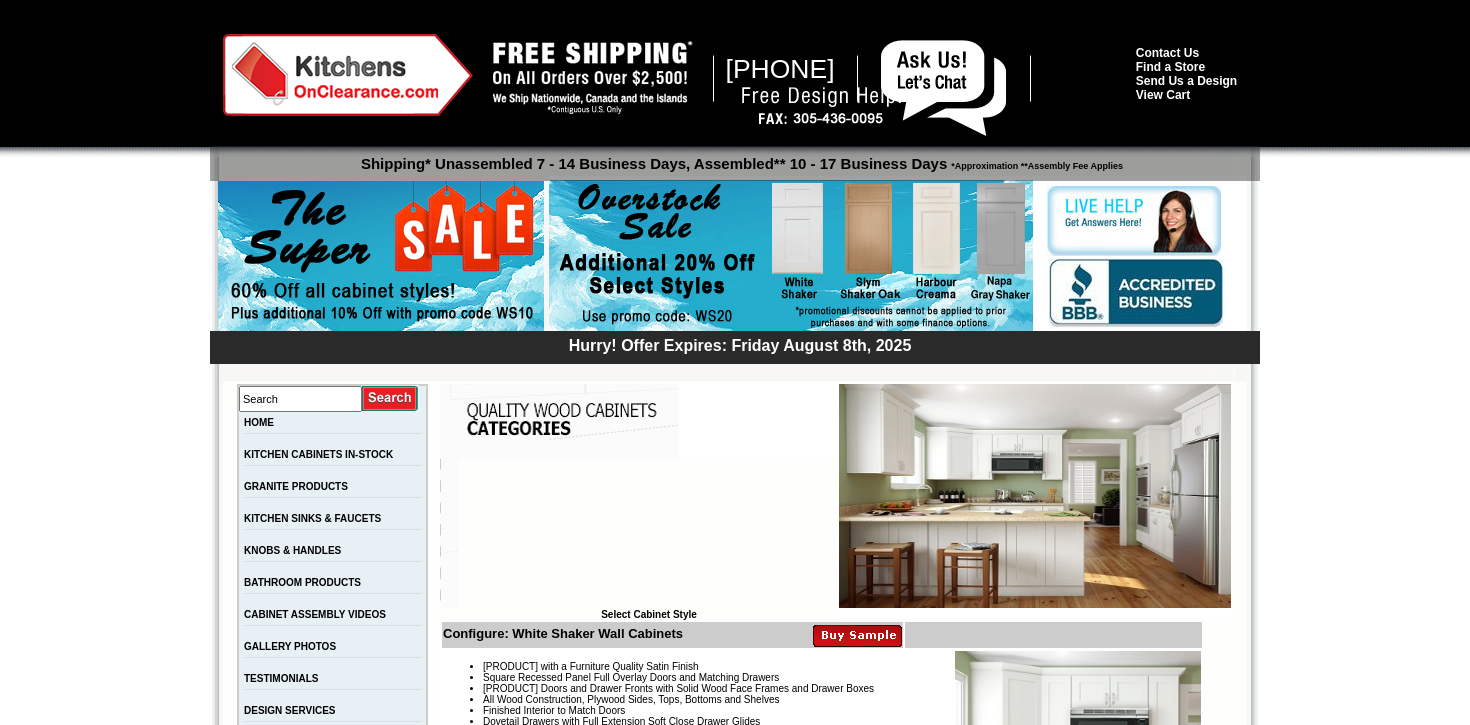 scroll, scrollTop: 0, scrollLeft: 0, axis: both 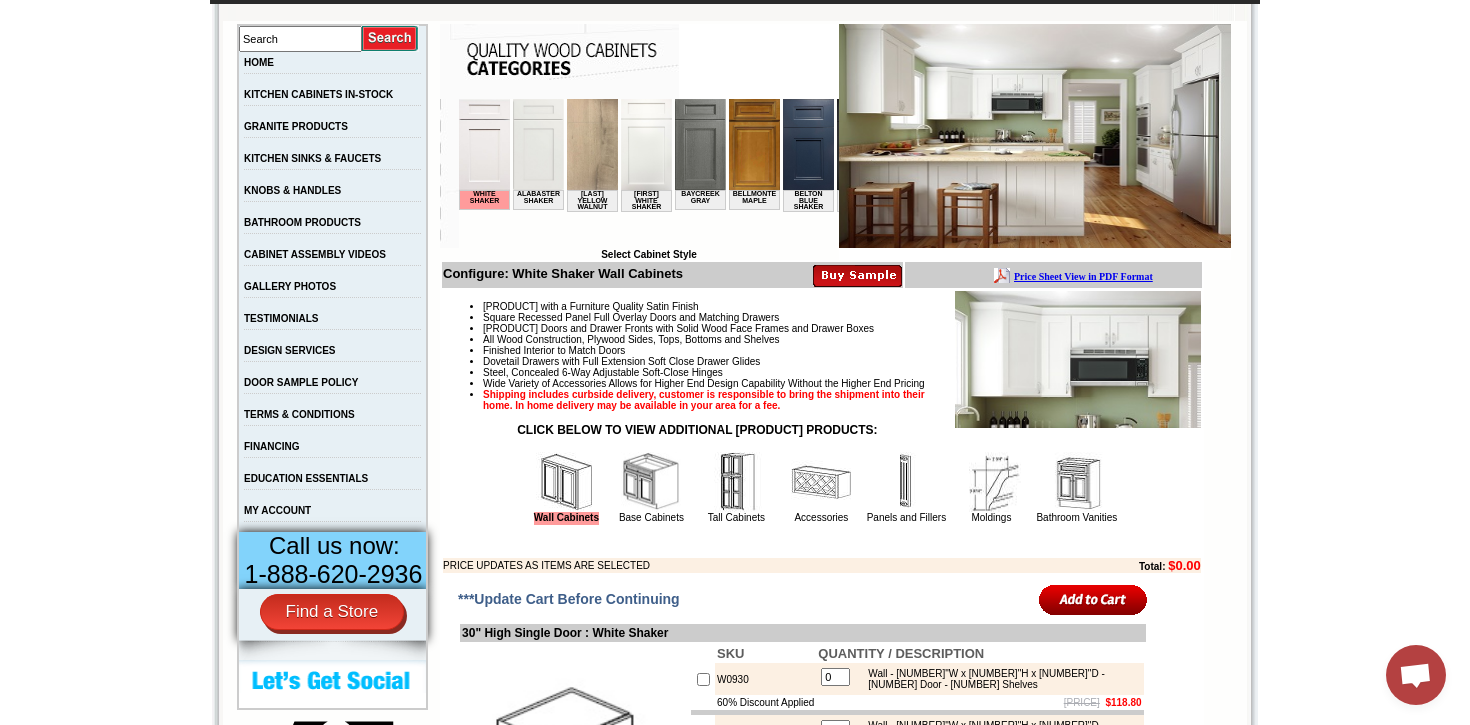 click at bounding box center [538, 144] 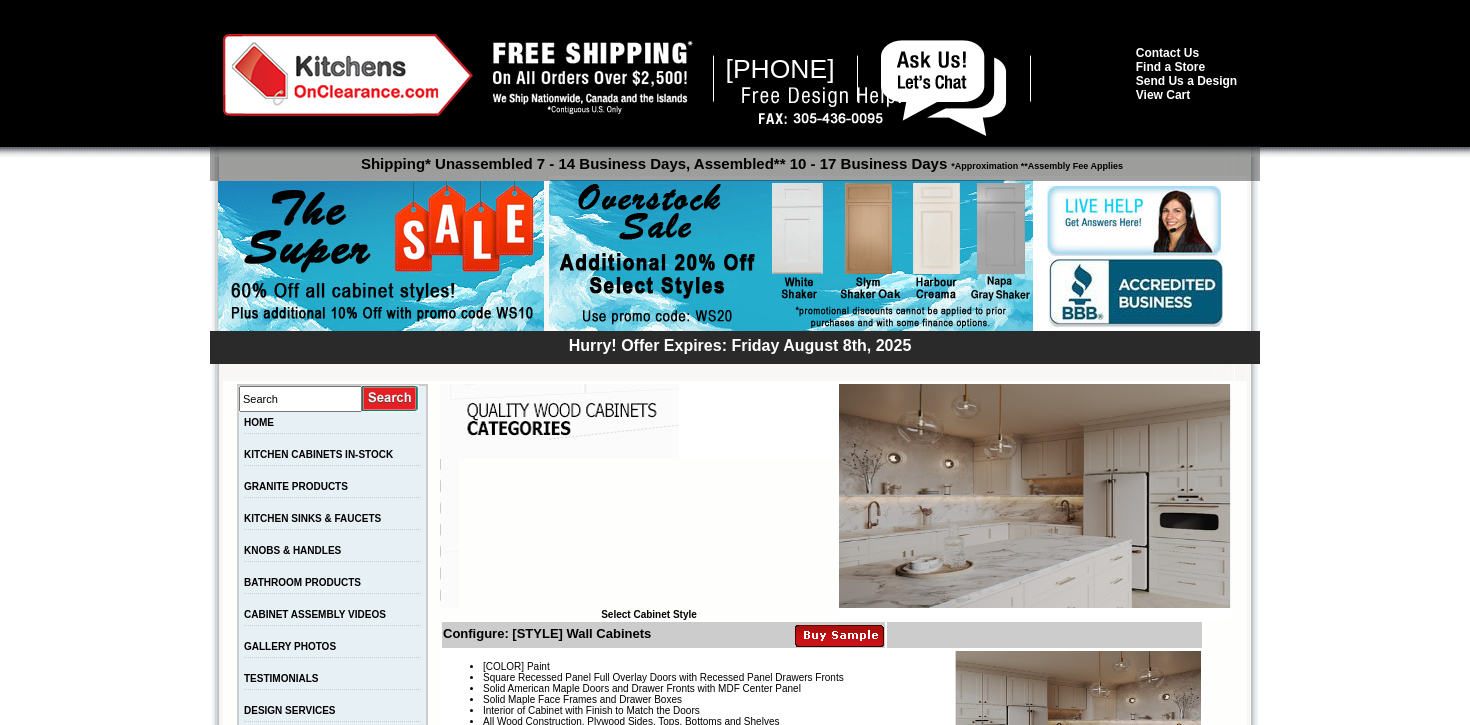 scroll, scrollTop: 0, scrollLeft: 0, axis: both 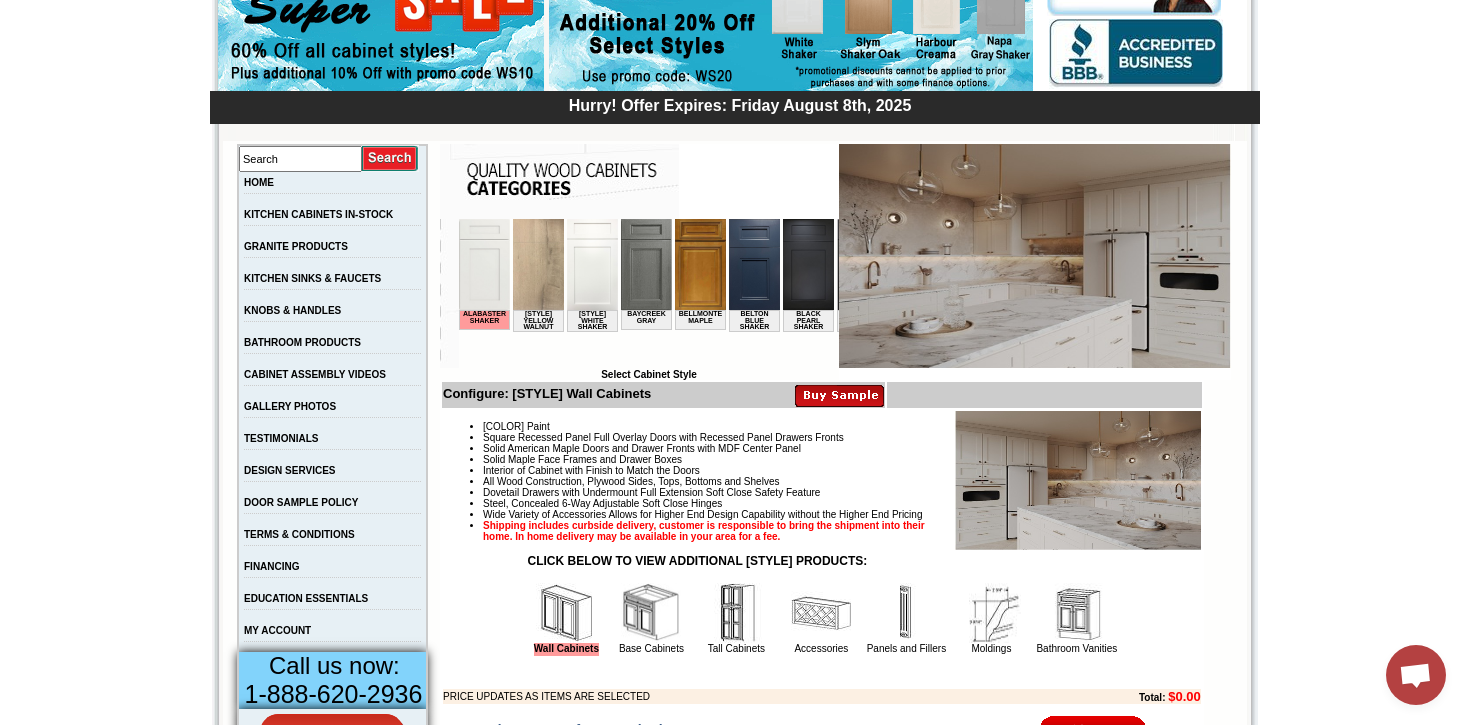 click at bounding box center [484, 264] 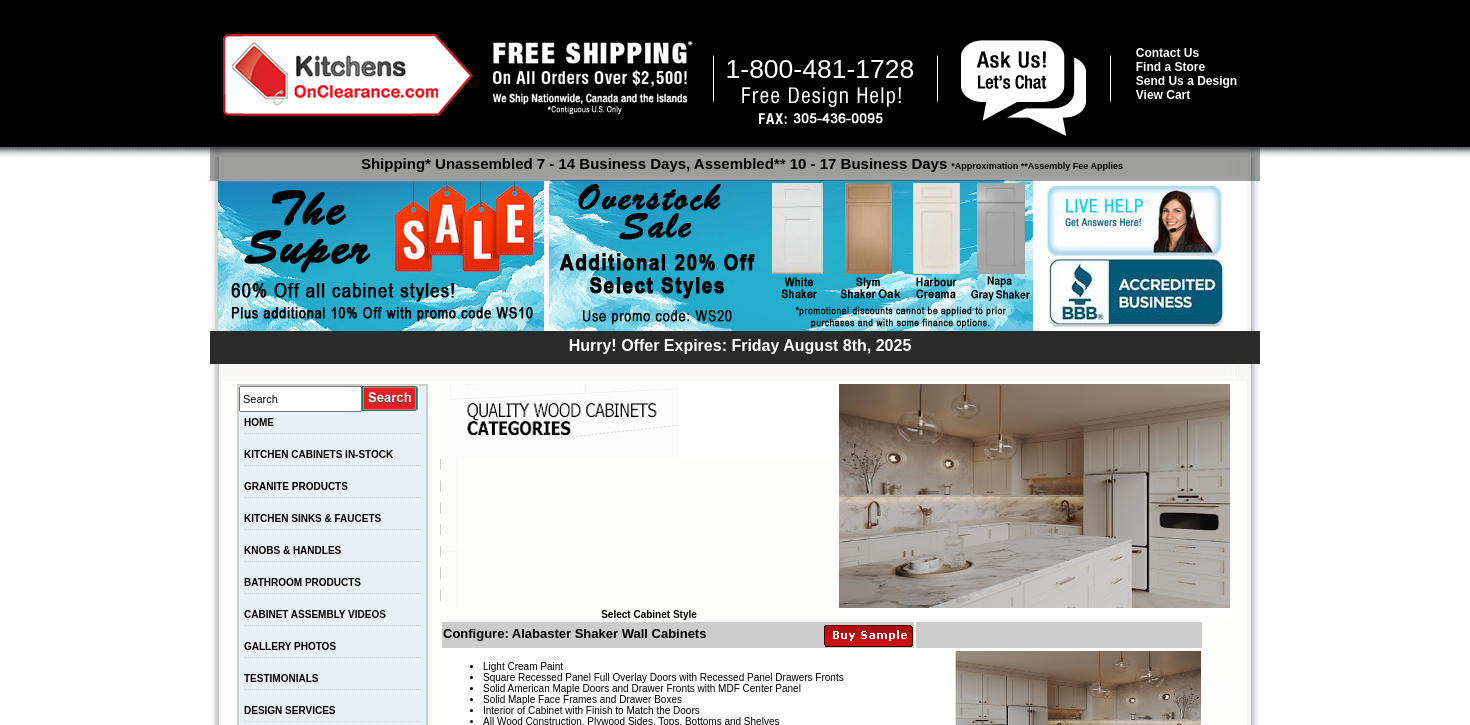 scroll, scrollTop: 0, scrollLeft: 0, axis: both 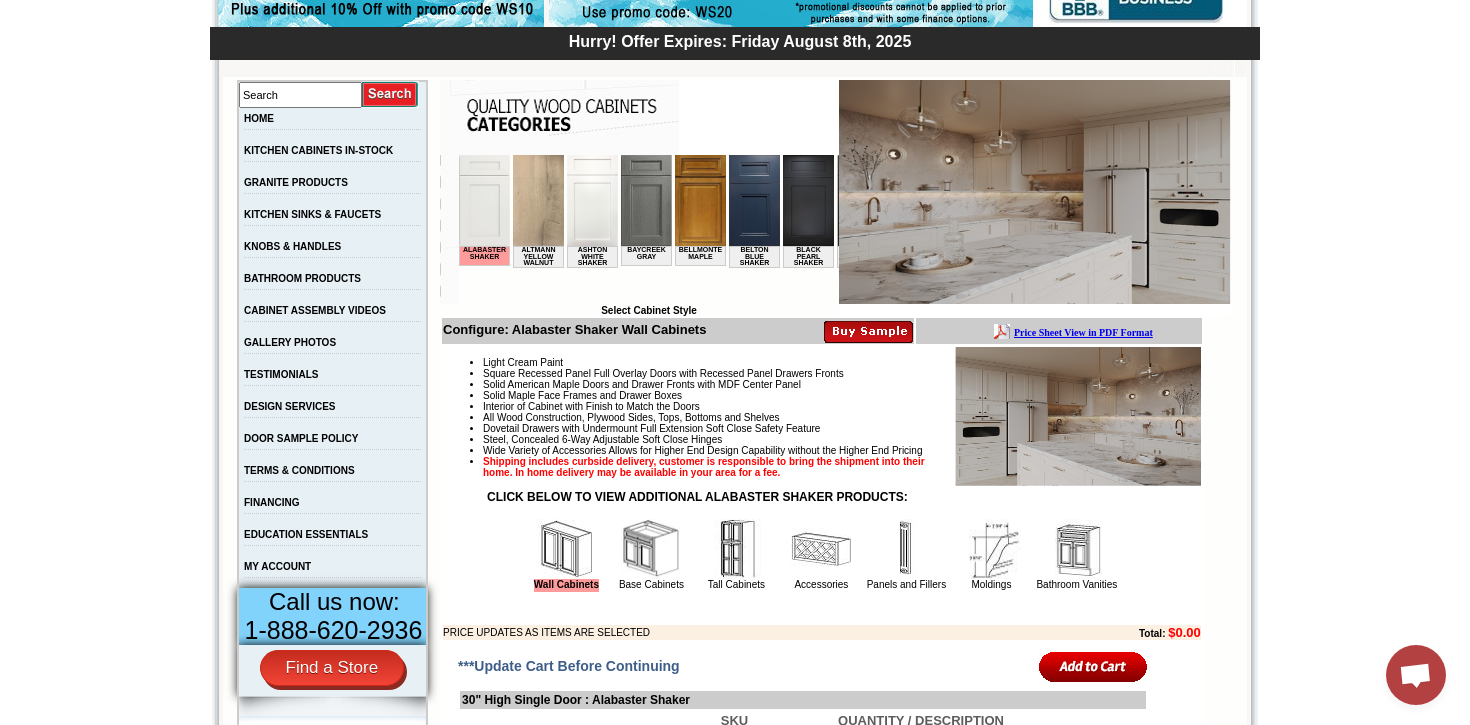drag, startPoint x: 1460, startPoint y: 90, endPoint x: 1467, endPoint y: 42, distance: 48.507732 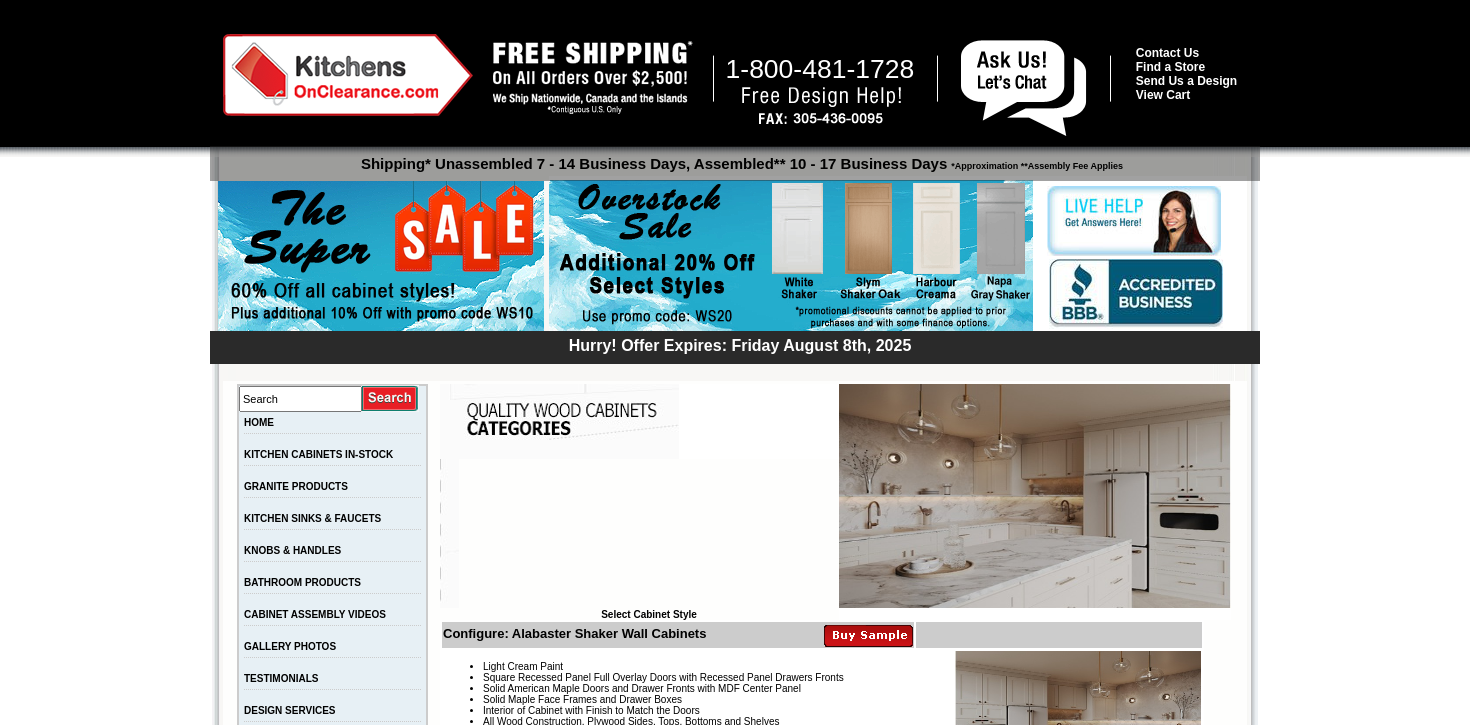 scroll, scrollTop: 0, scrollLeft: 0, axis: both 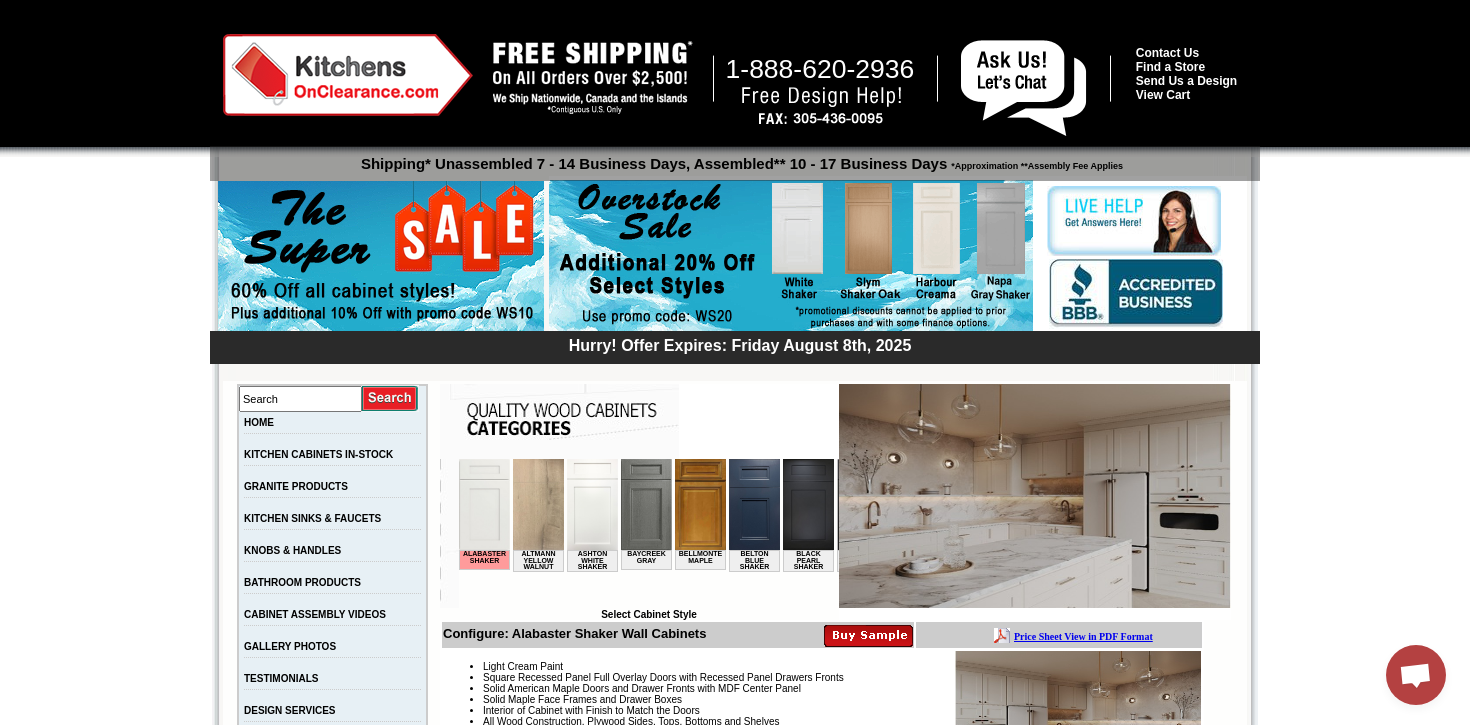 click at bounding box center (484, 504) 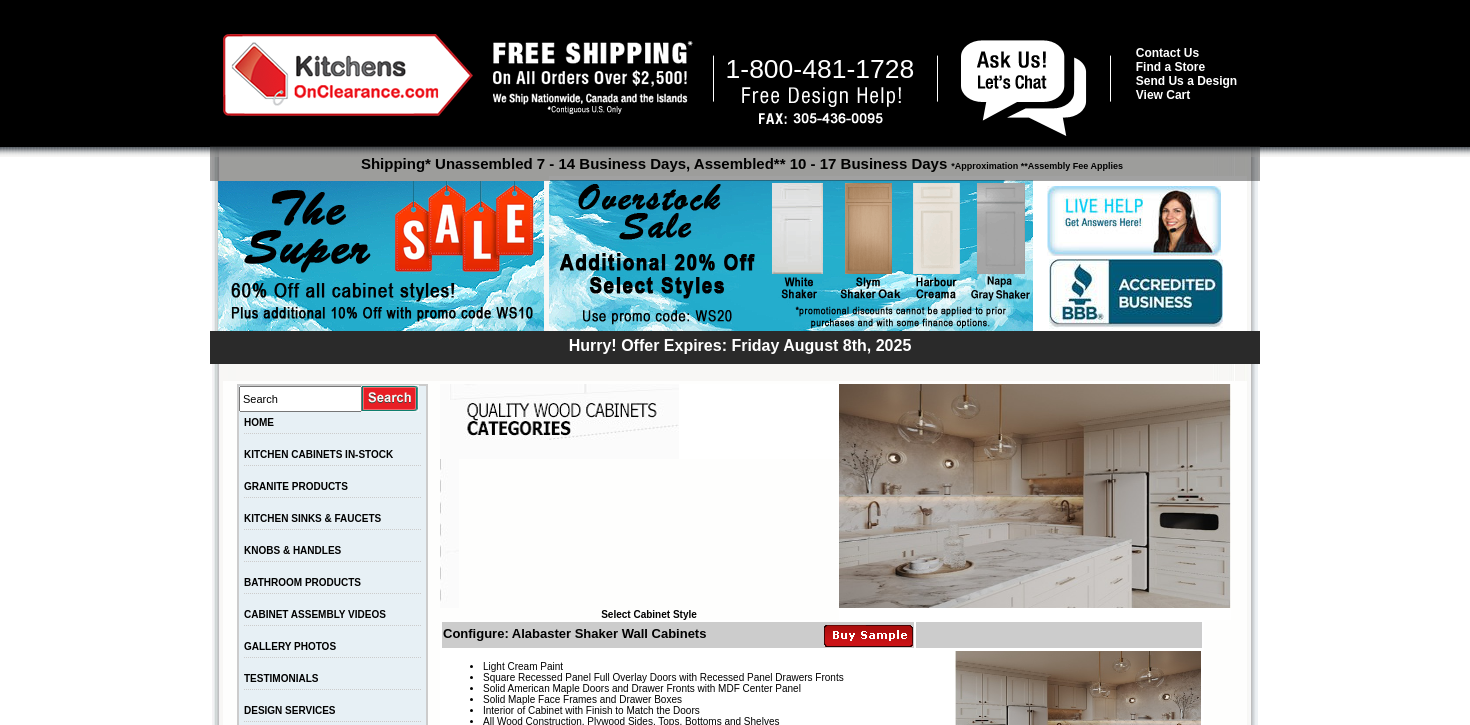 scroll, scrollTop: 0, scrollLeft: 0, axis: both 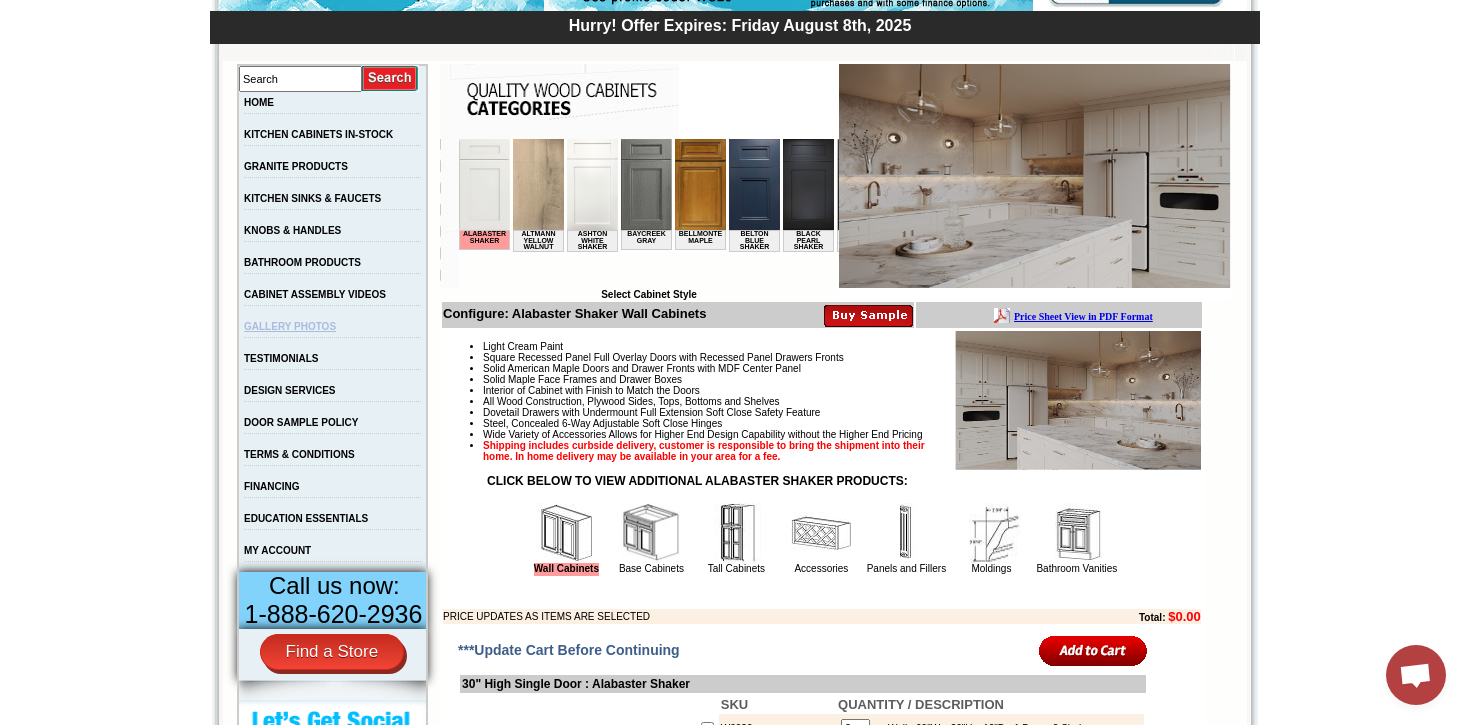 click on "GALLERY PHOTOS" at bounding box center [290, 326] 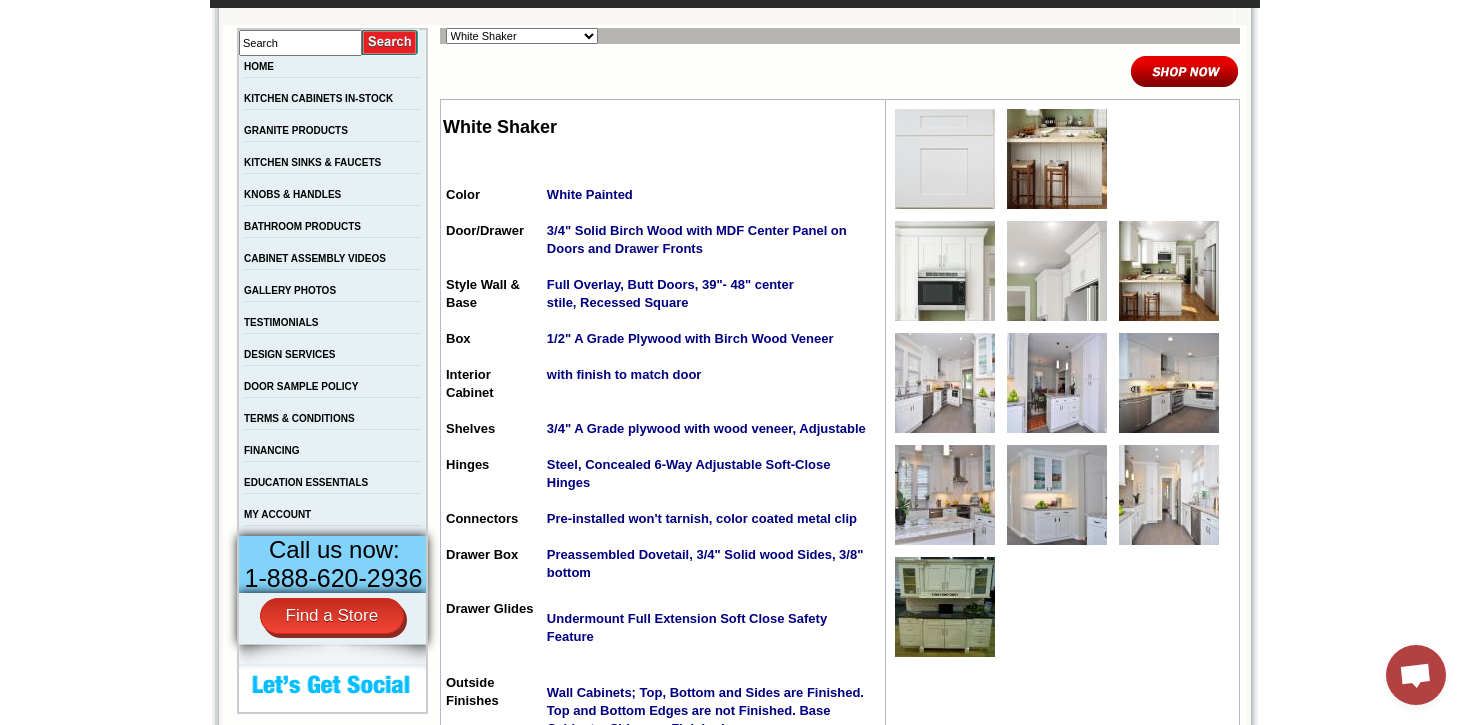scroll, scrollTop: 360, scrollLeft: 0, axis: vertical 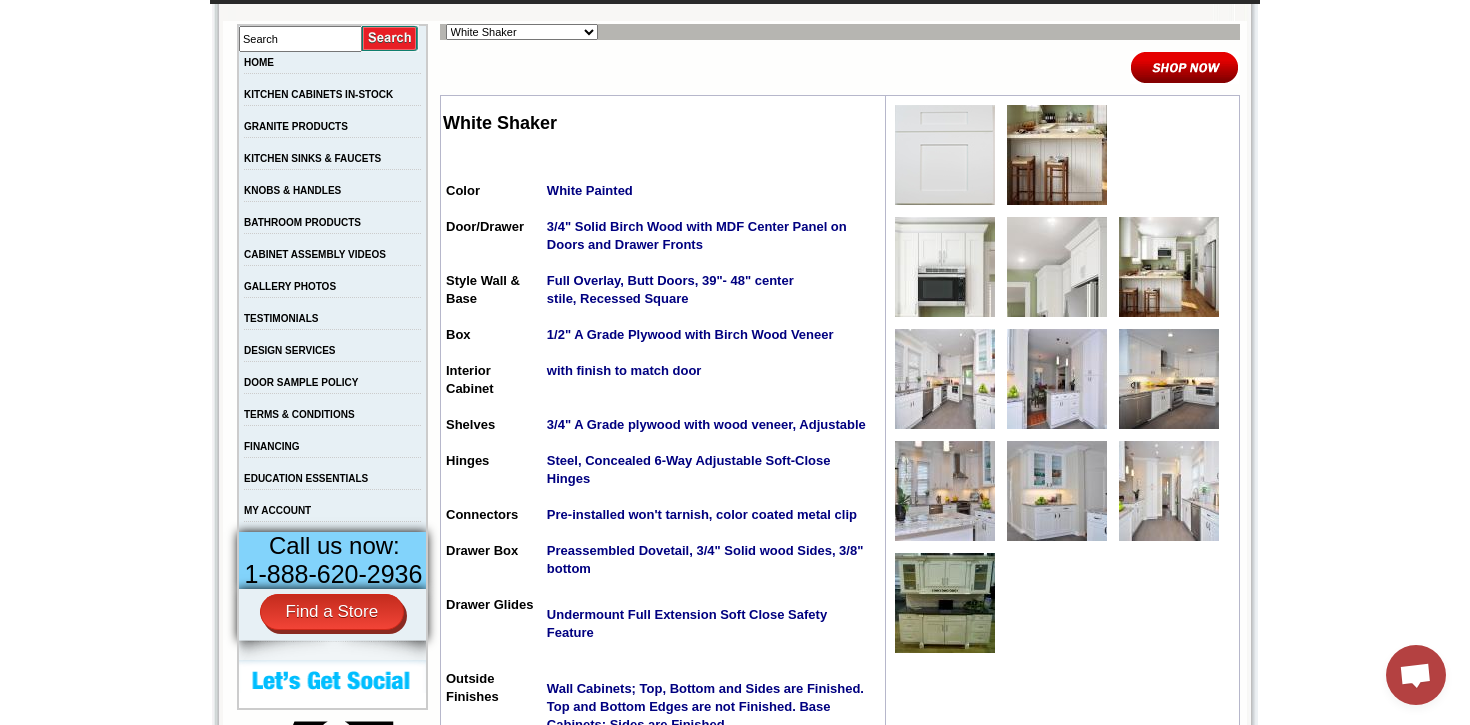 click at bounding box center [945, 379] 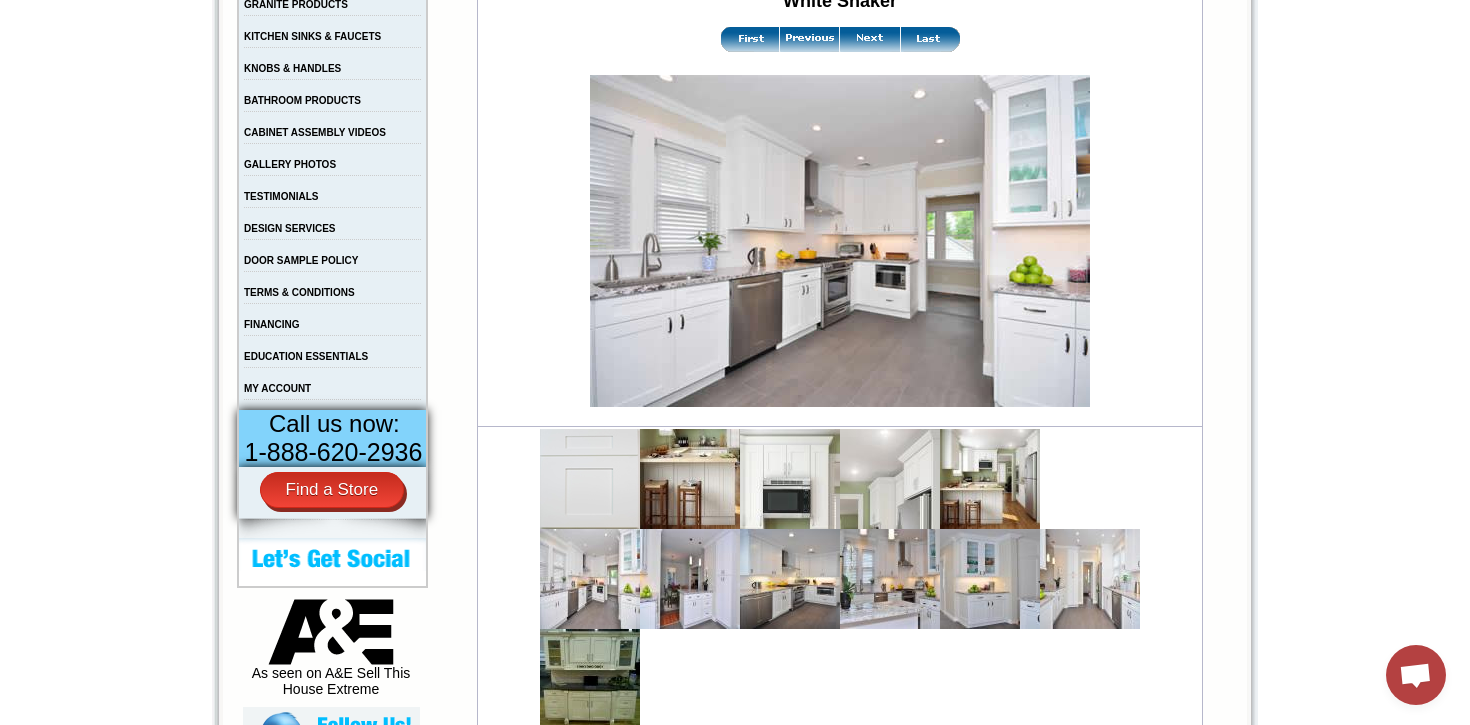 scroll, scrollTop: 480, scrollLeft: 0, axis: vertical 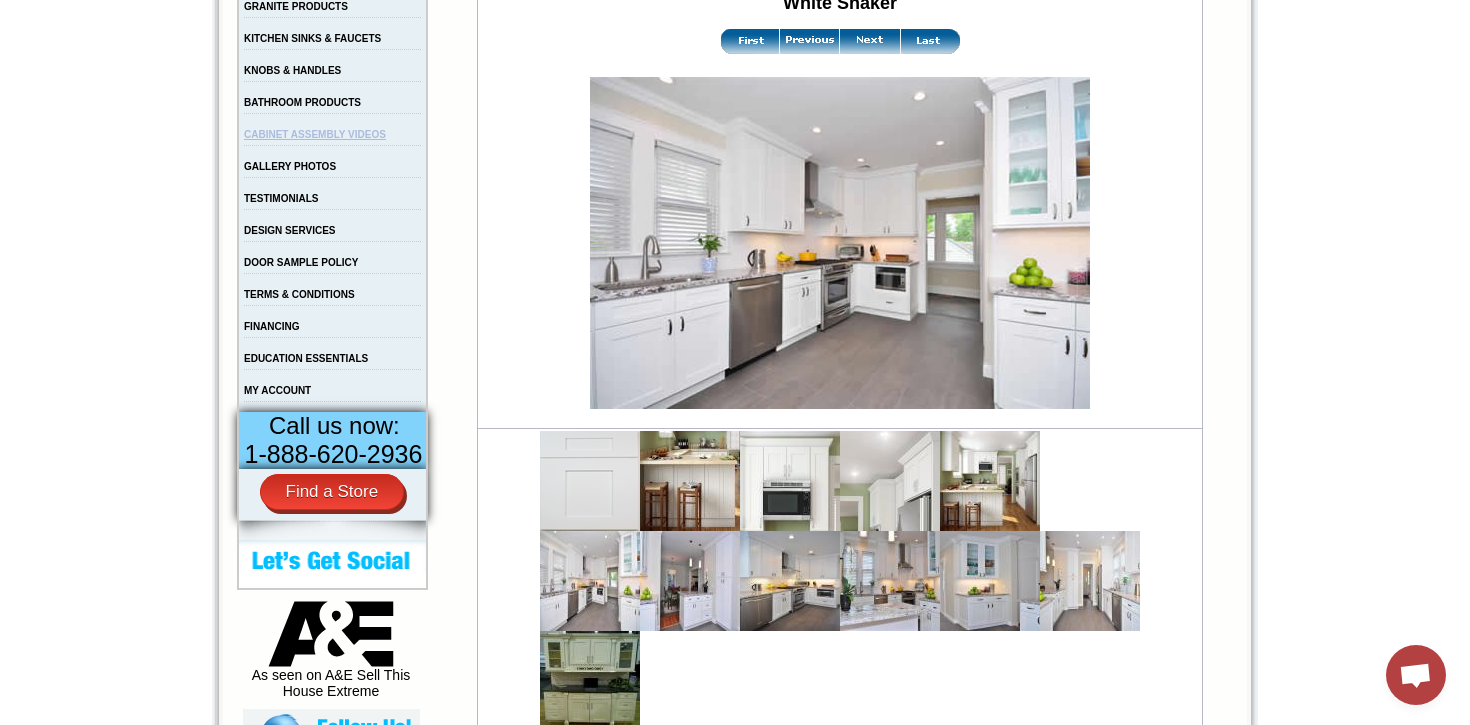 click on "CABINET ASSEMBLY VIDEOS" at bounding box center [315, 134] 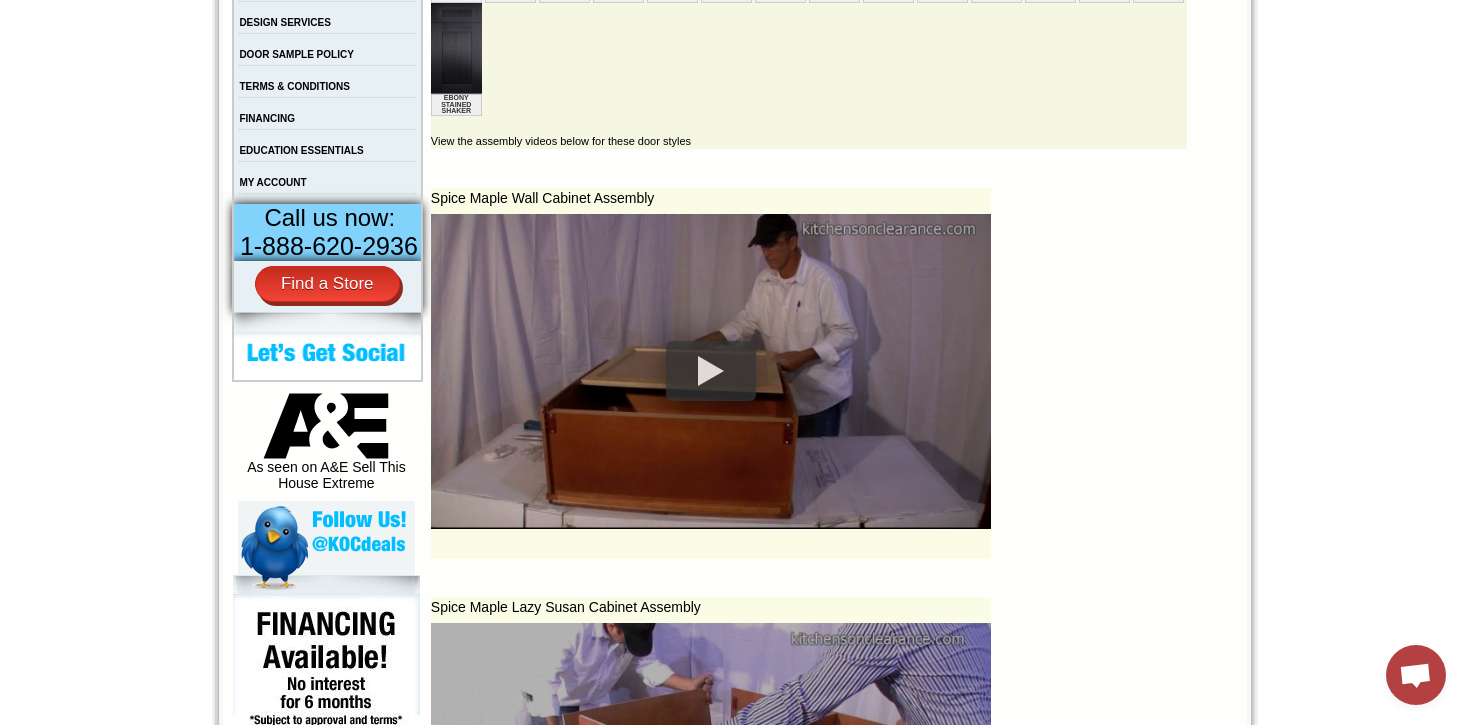 scroll, scrollTop: 724, scrollLeft: 0, axis: vertical 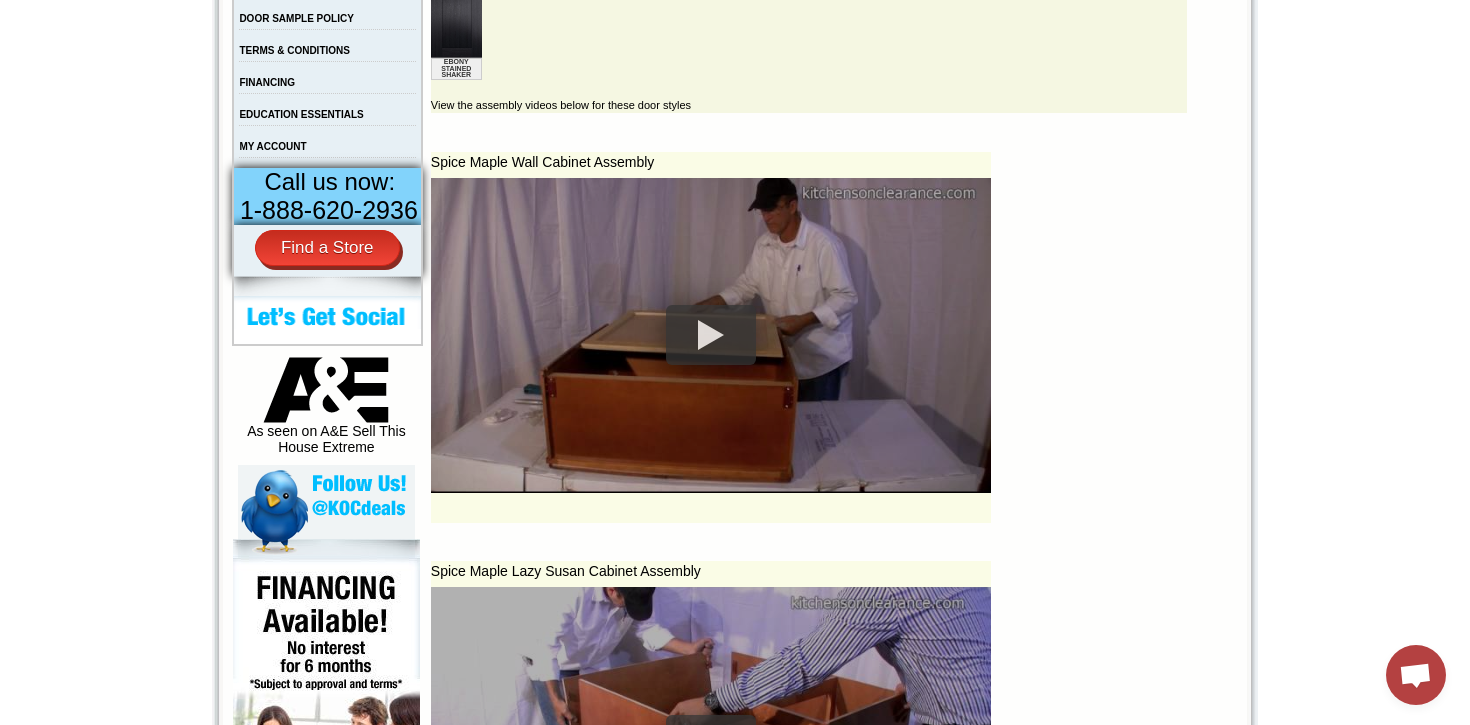 click at bounding box center (711, 335) 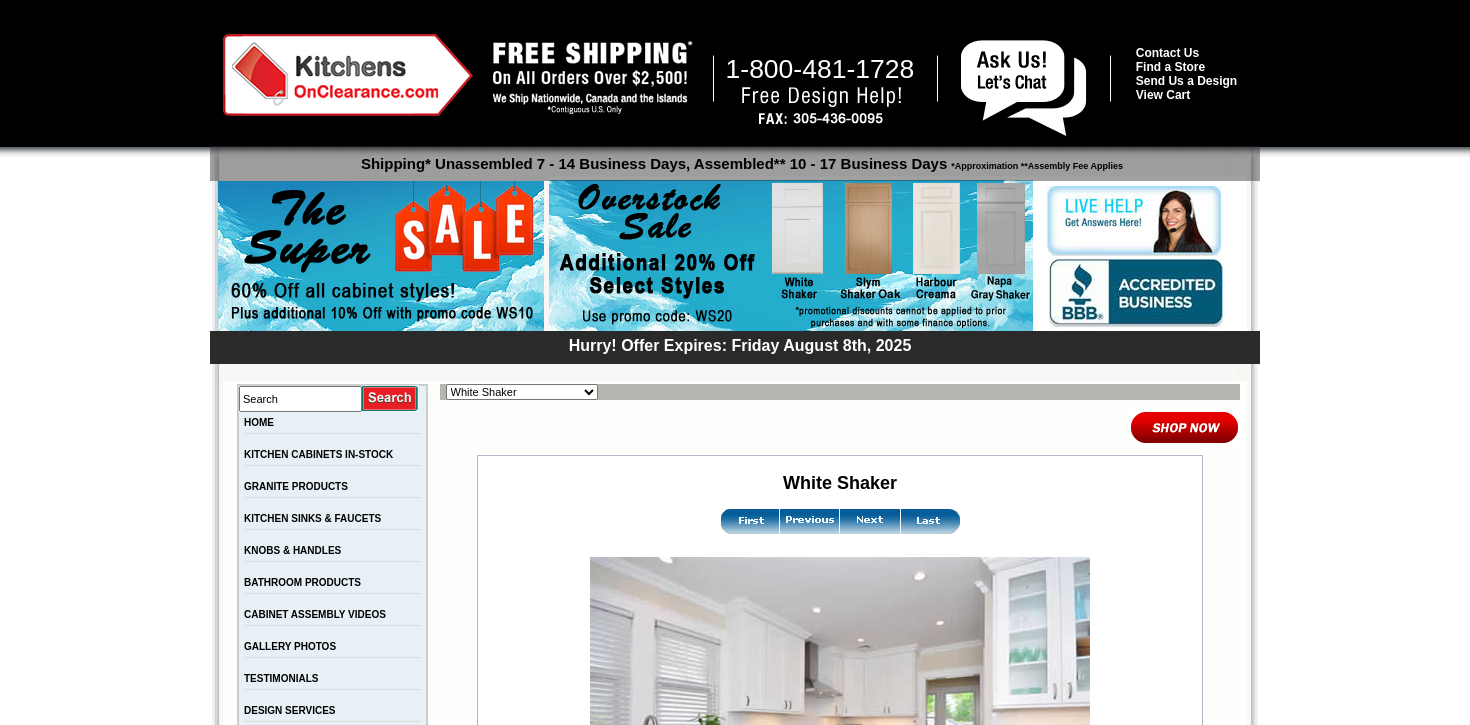 scroll, scrollTop: 480, scrollLeft: 0, axis: vertical 